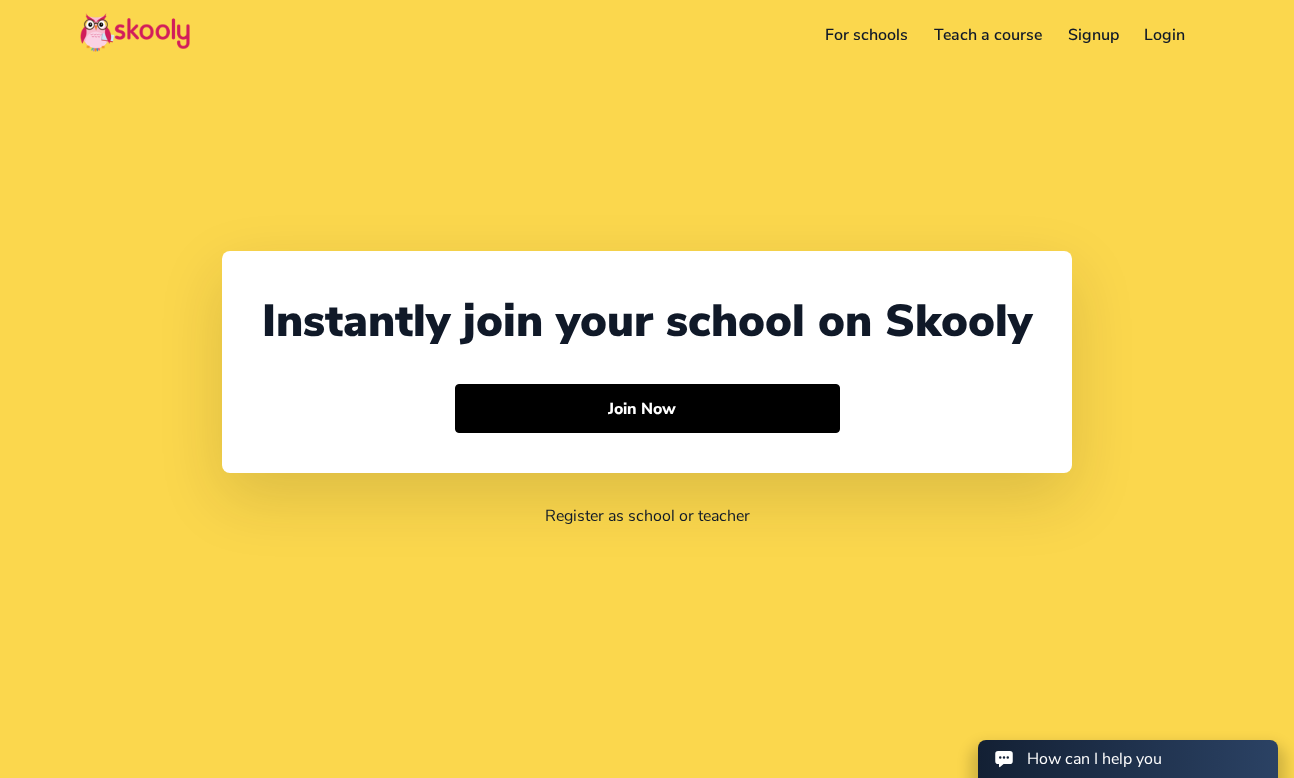 select on "65" 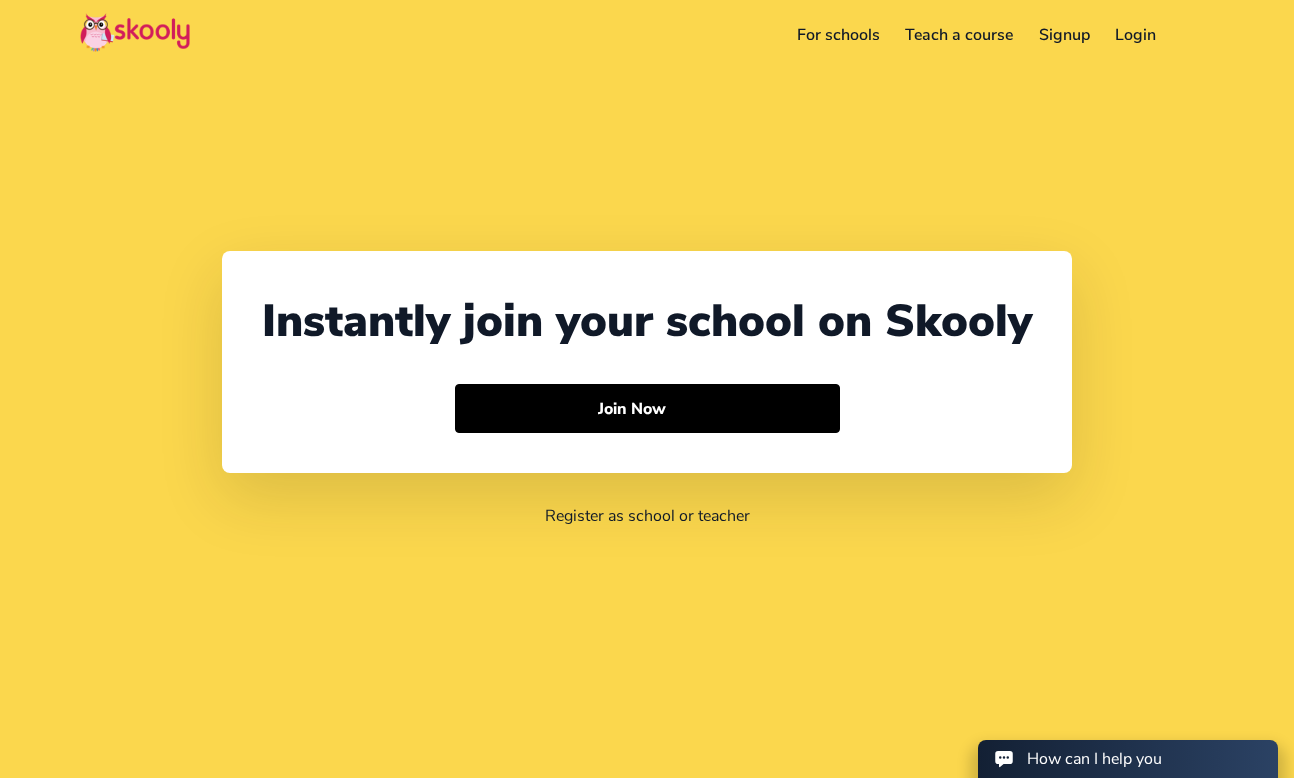 scroll, scrollTop: 0, scrollLeft: 0, axis: both 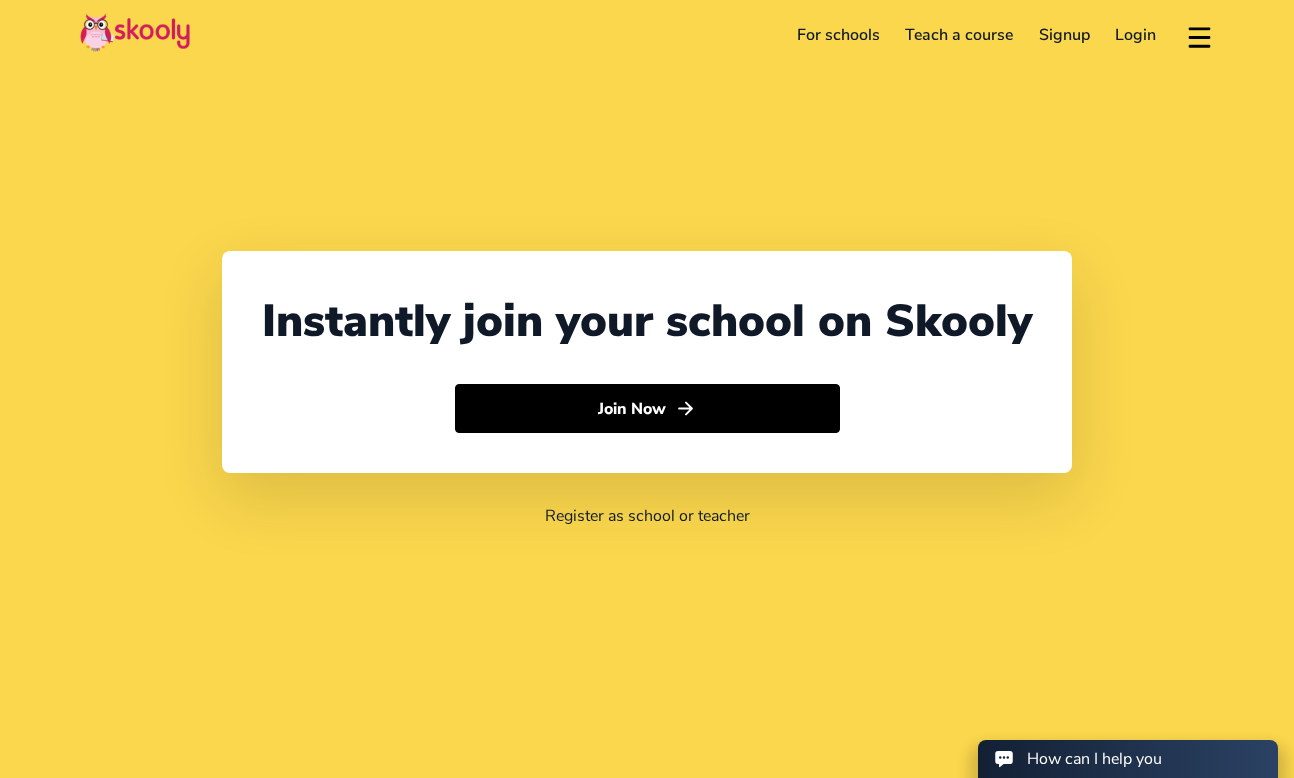 click on "Instantly join your school on Skooly  Join Now  Register as school or teacher" 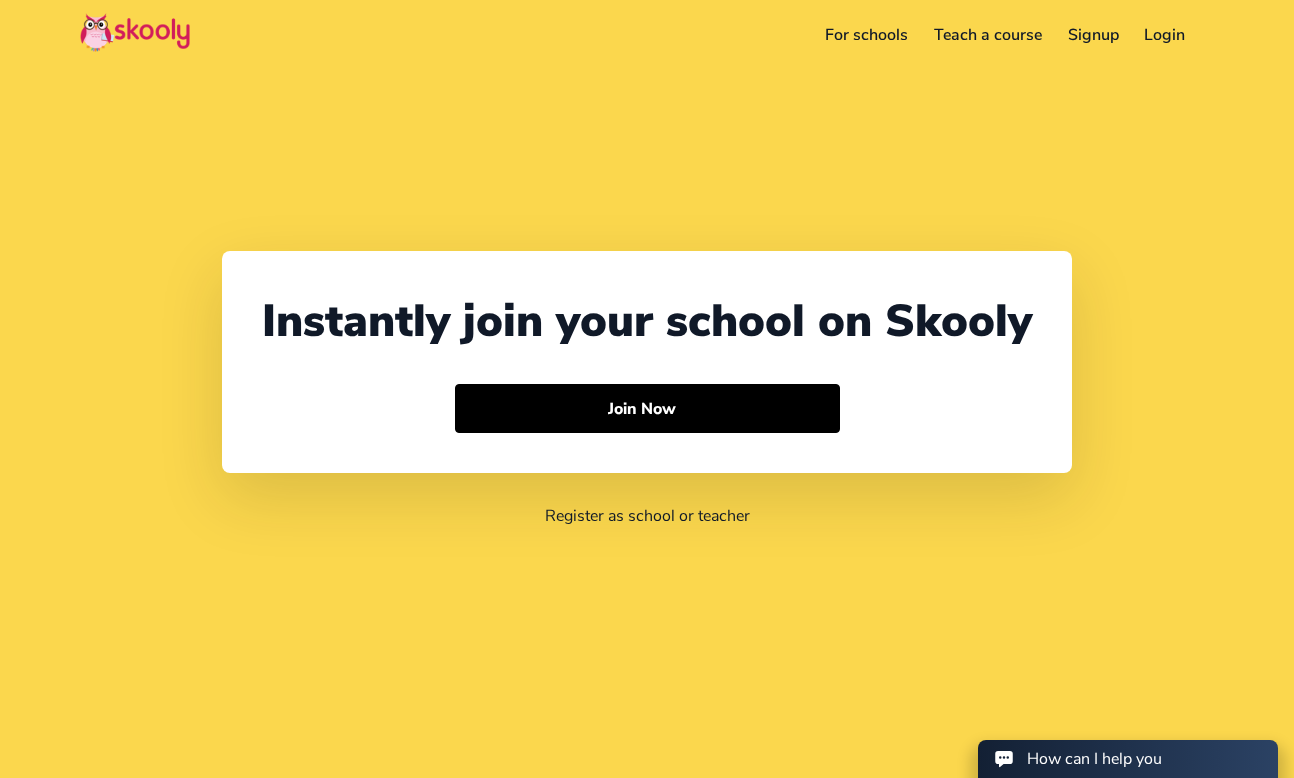 select on "65" 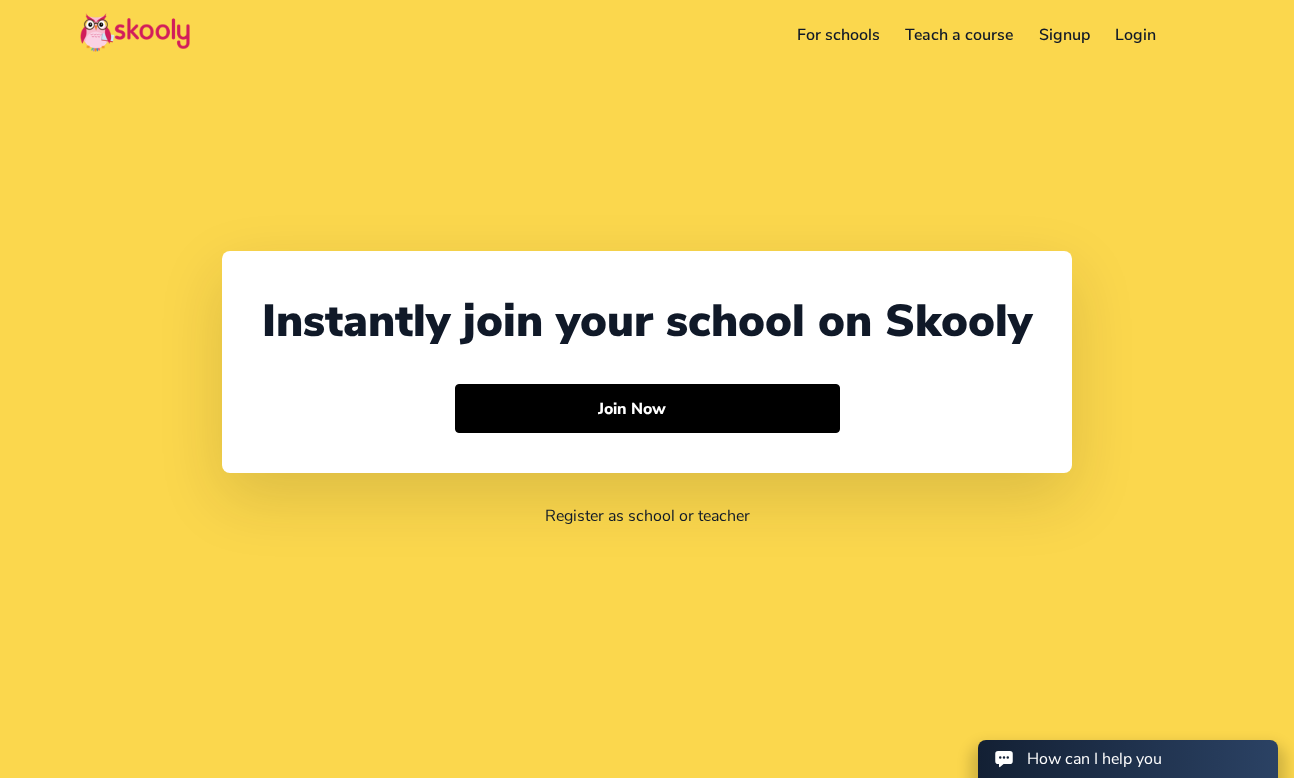 scroll, scrollTop: 0, scrollLeft: 0, axis: both 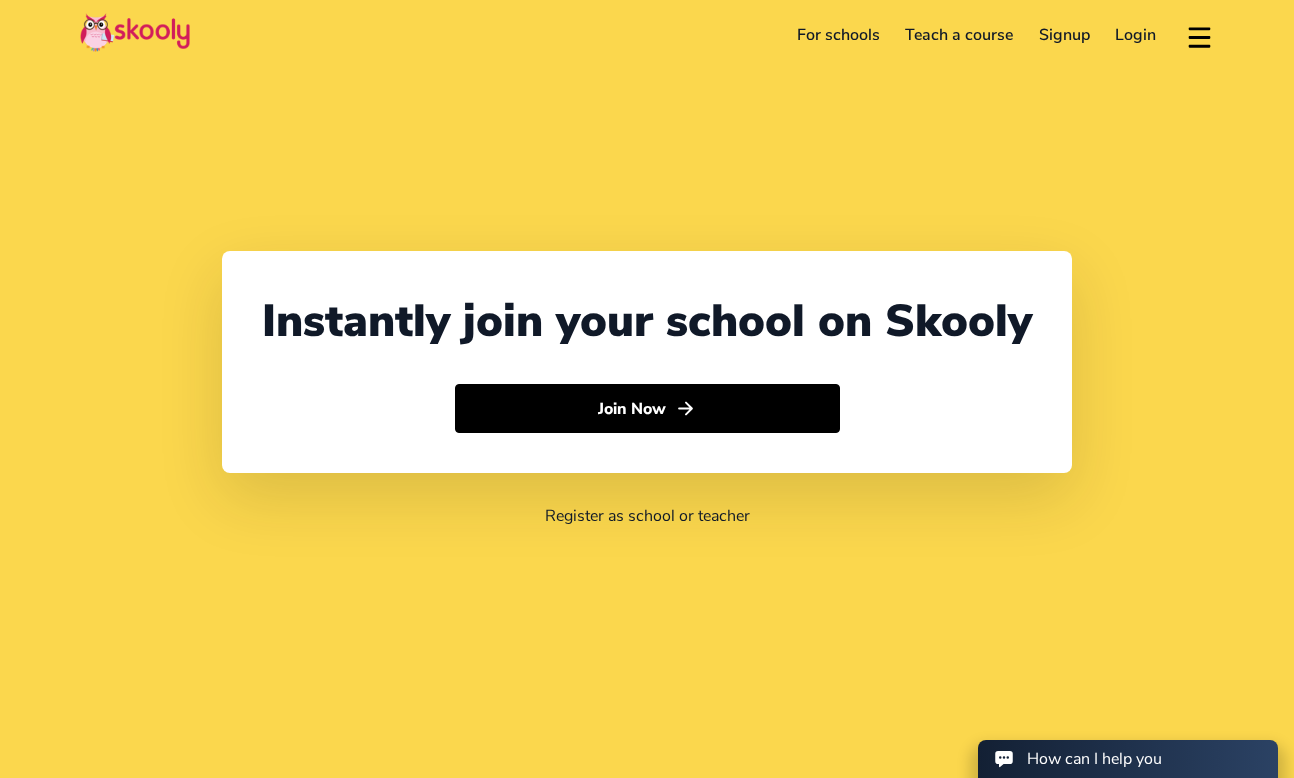 click on "For schools" 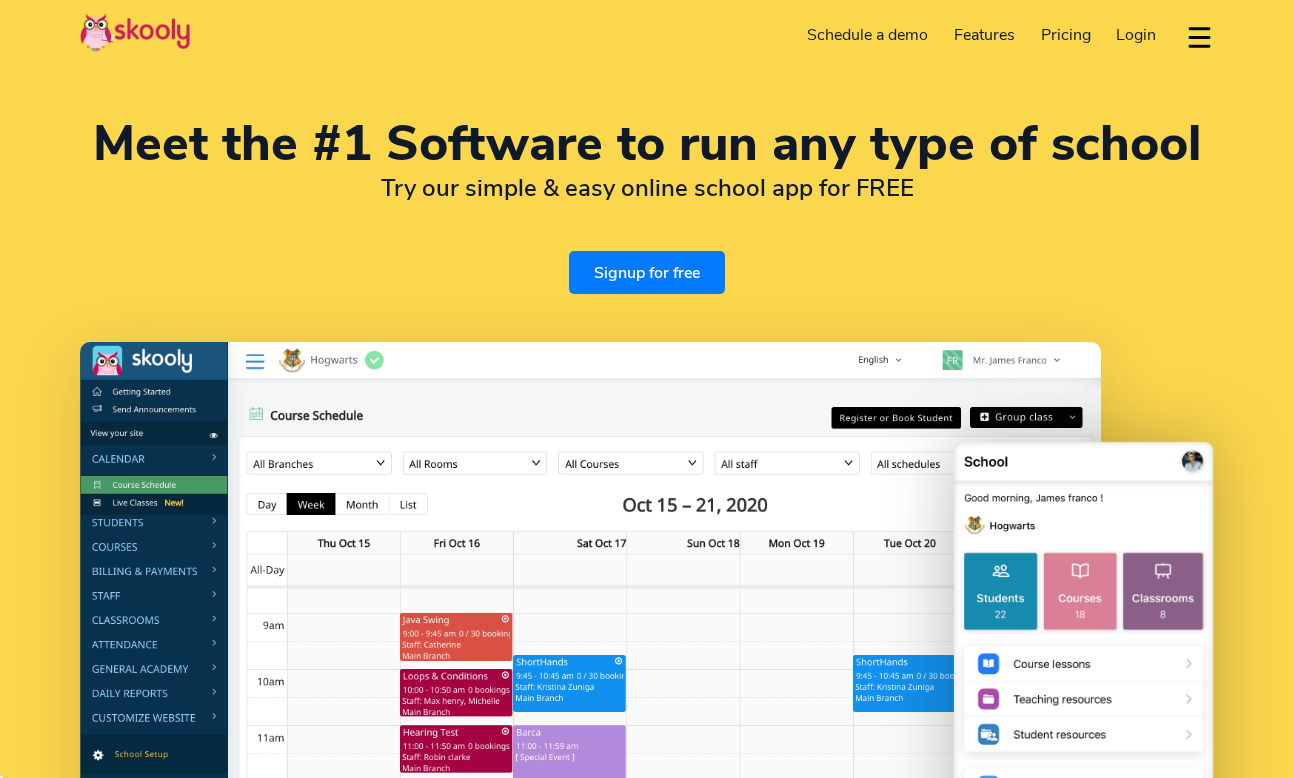 select on "en" 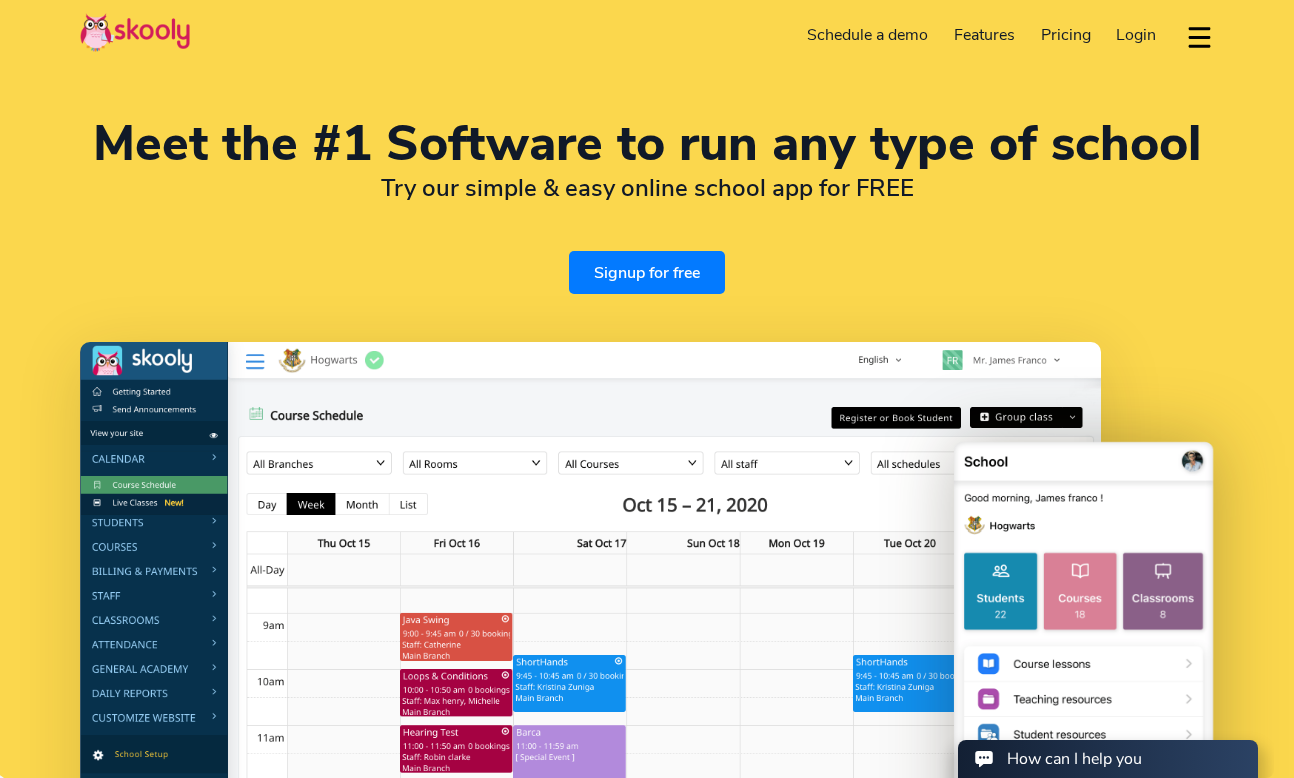 scroll, scrollTop: 0, scrollLeft: 0, axis: both 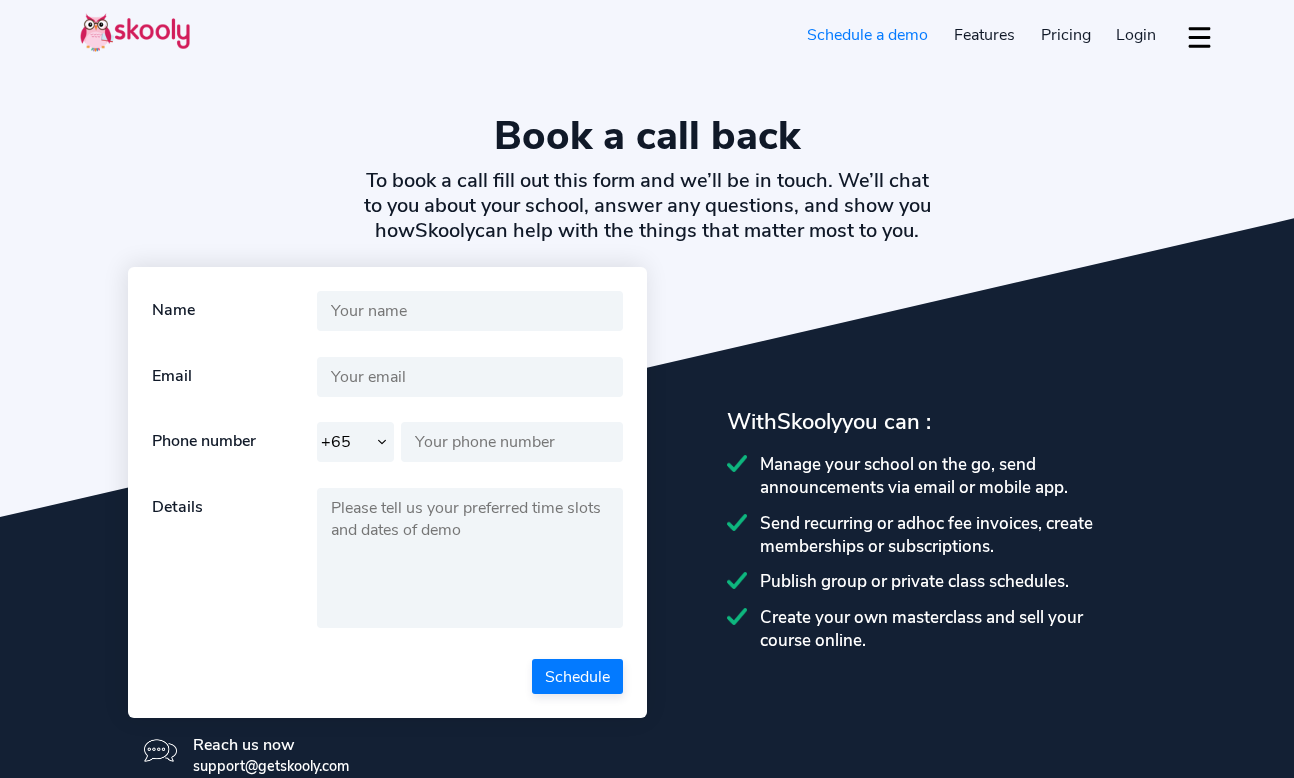 select on "65" 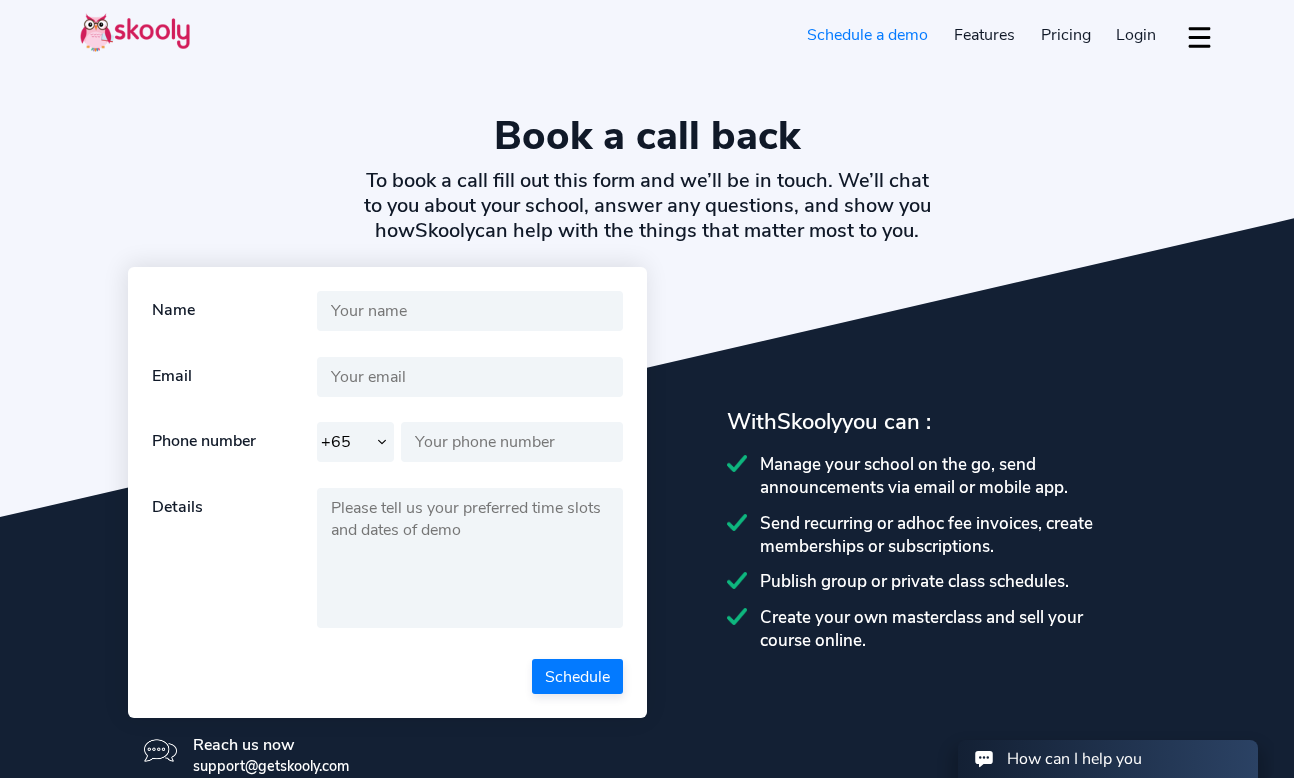scroll, scrollTop: 0, scrollLeft: 0, axis: both 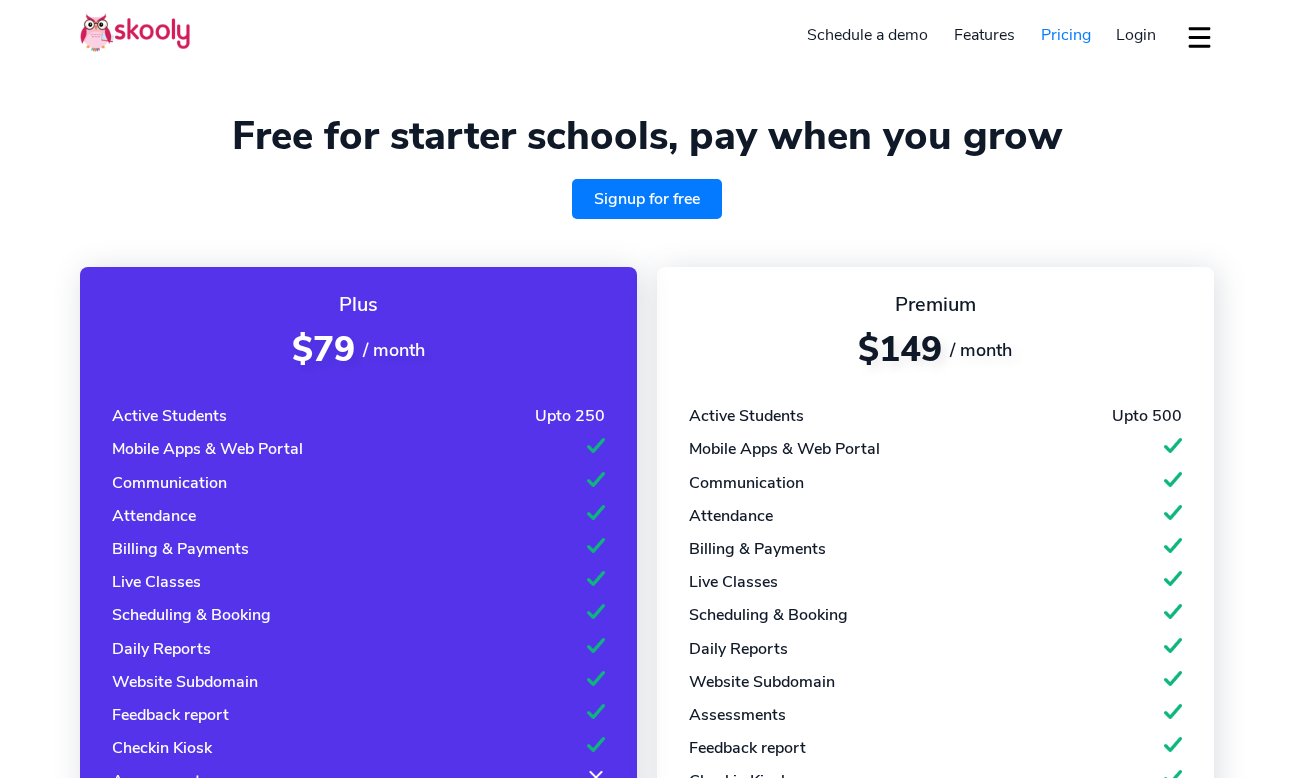 select on "en" 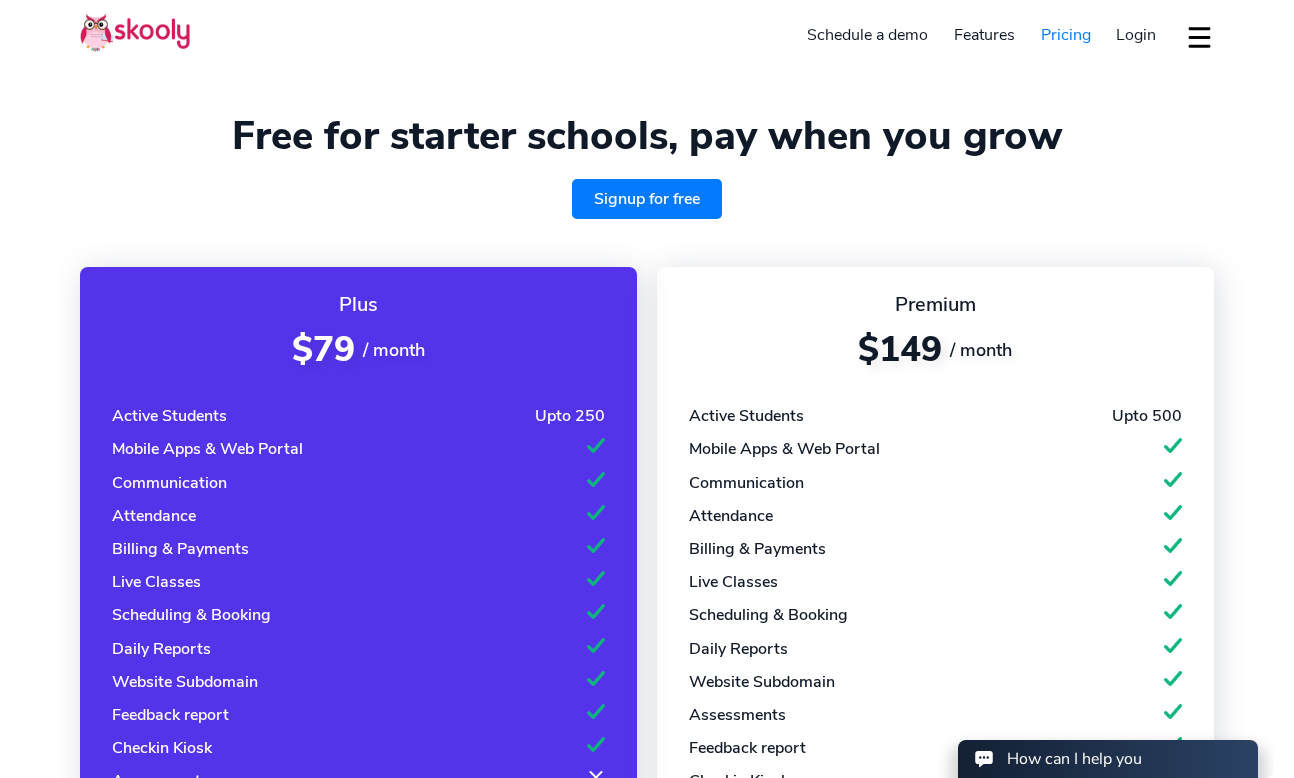 scroll, scrollTop: 0, scrollLeft: 0, axis: both 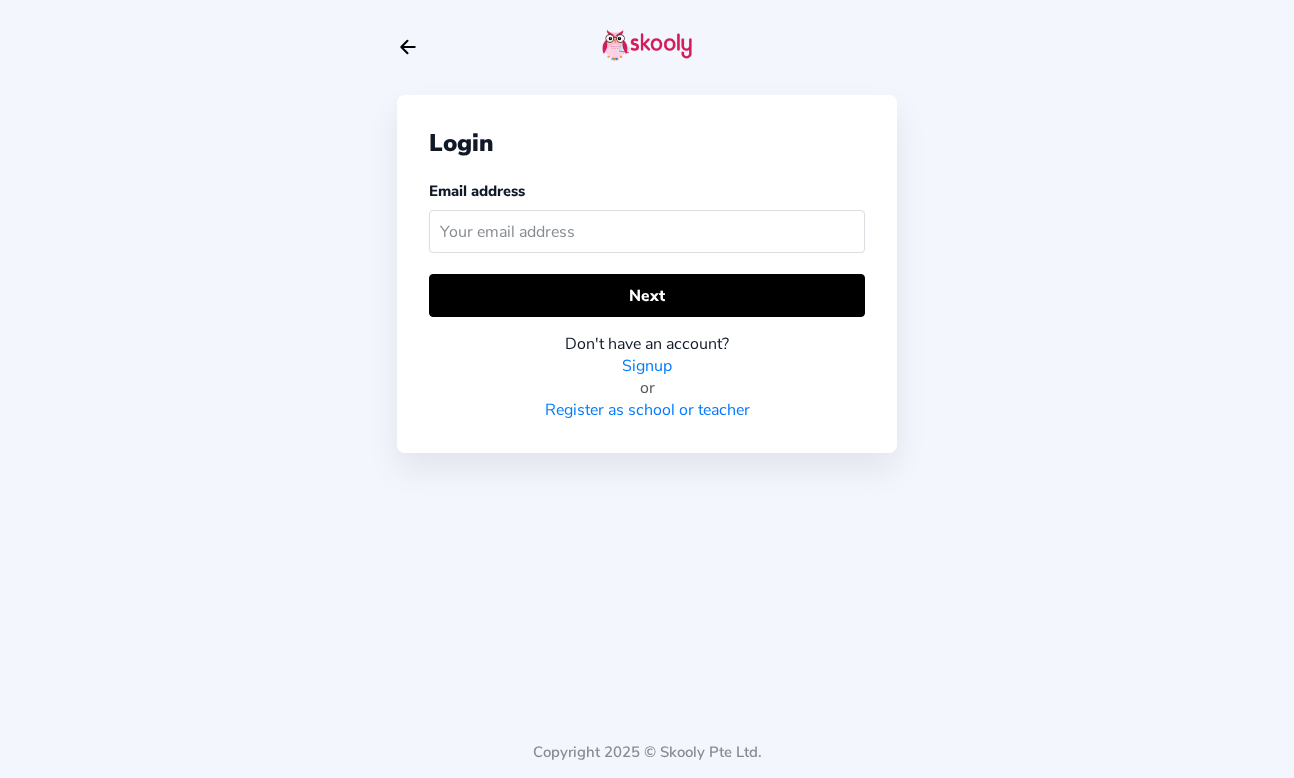 click on "Arrow Back" 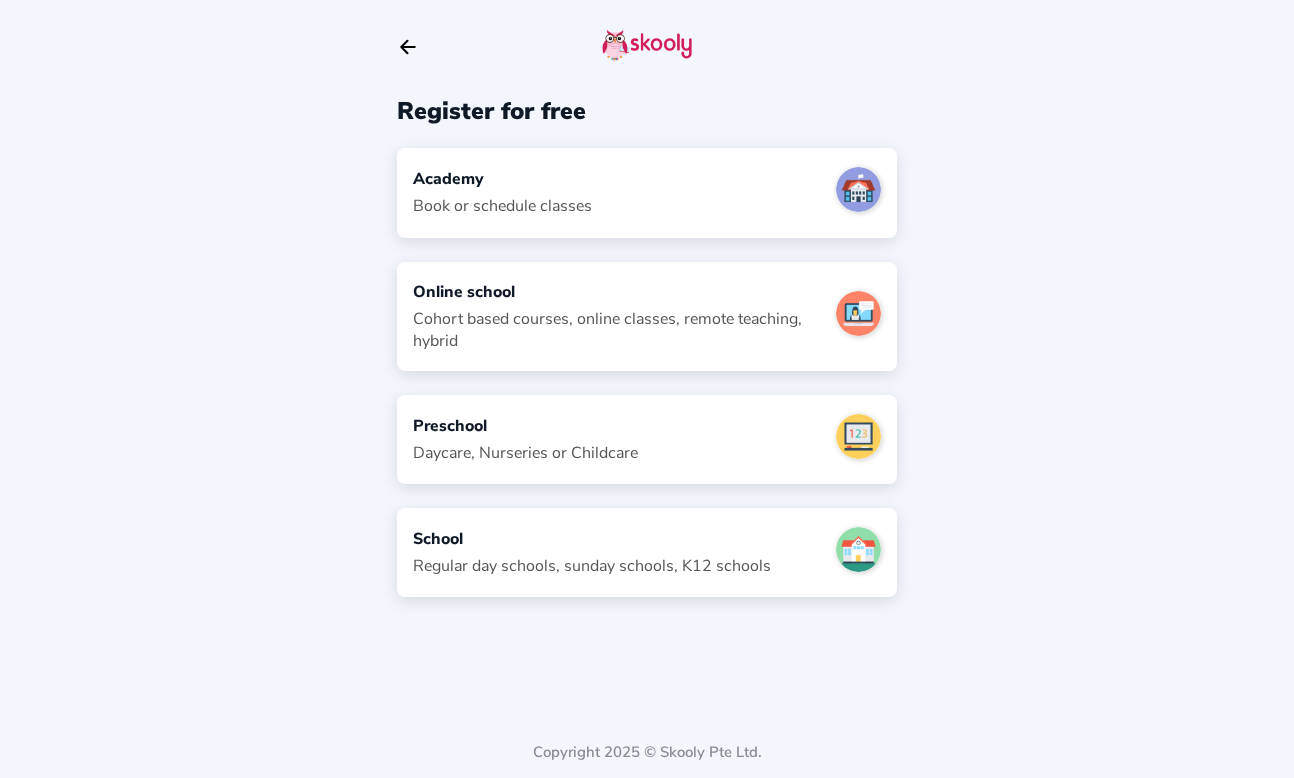 scroll, scrollTop: 0, scrollLeft: 0, axis: both 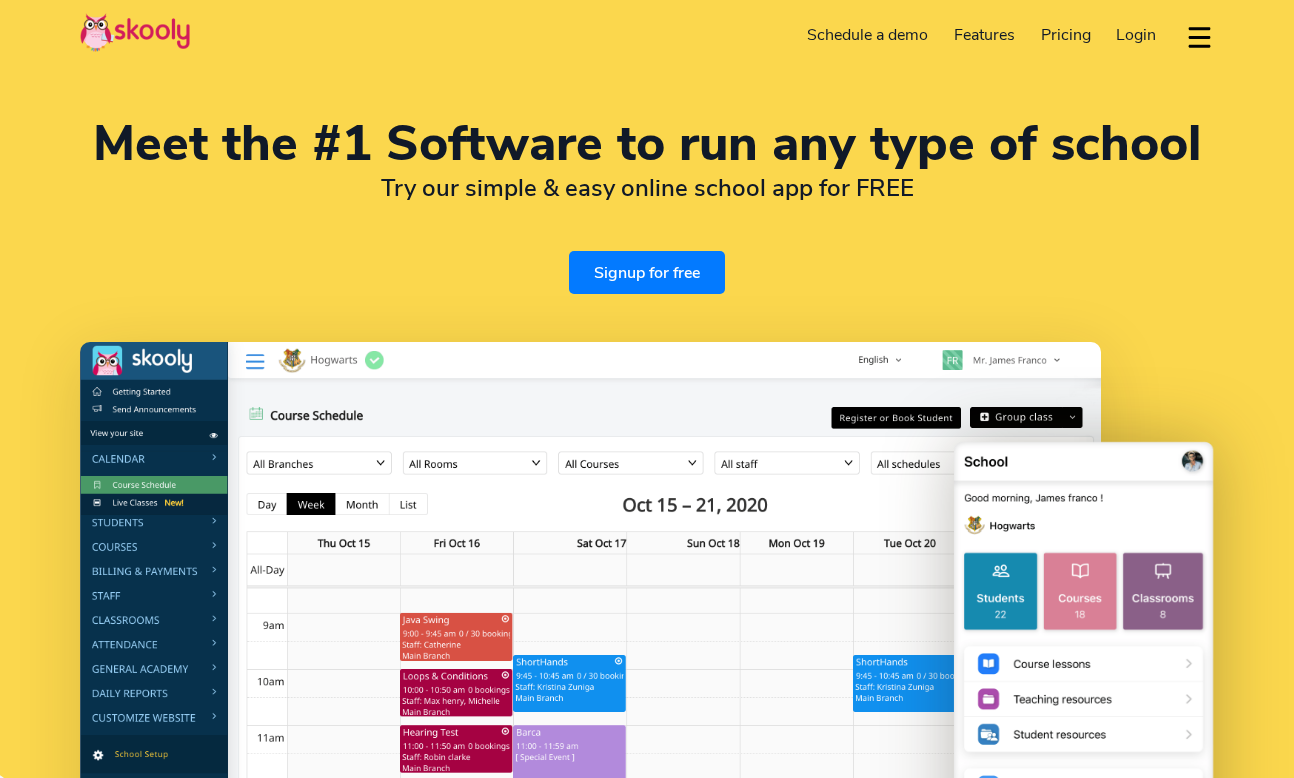 select on "en" 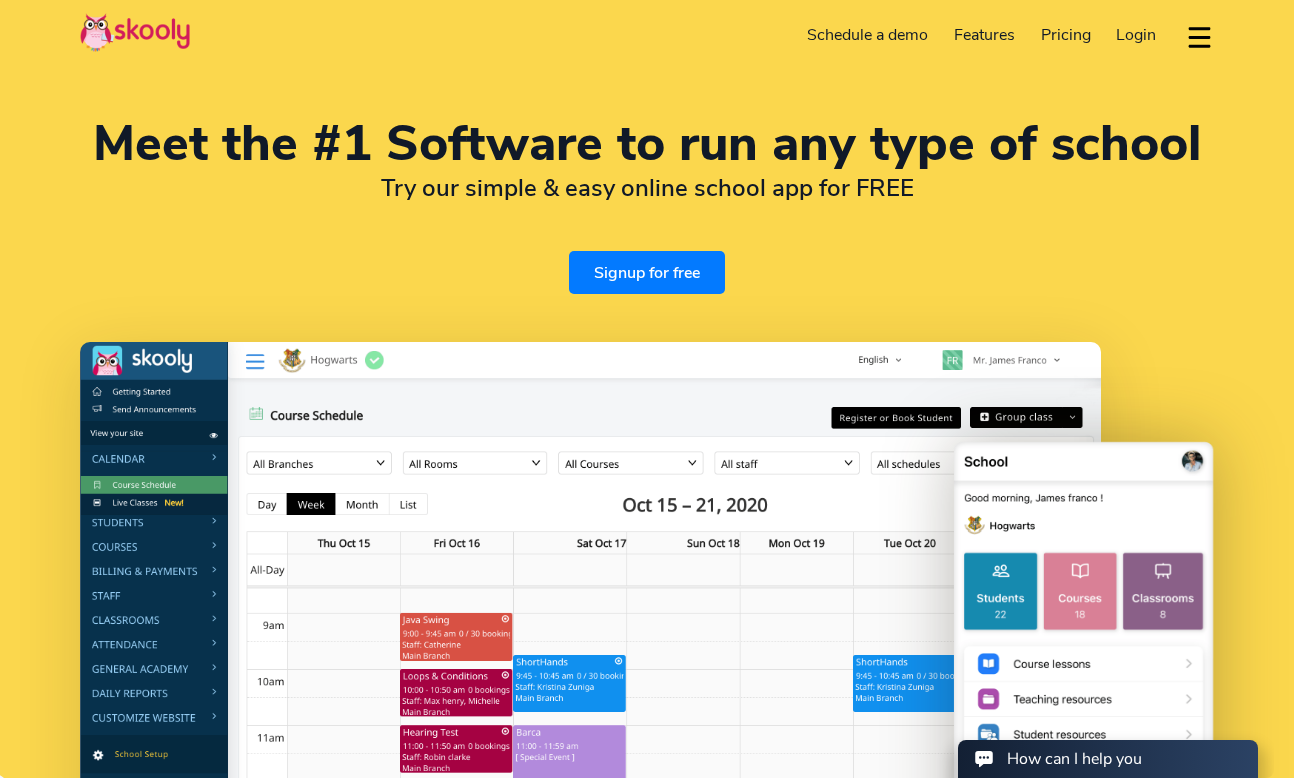 scroll, scrollTop: 0, scrollLeft: 0, axis: both 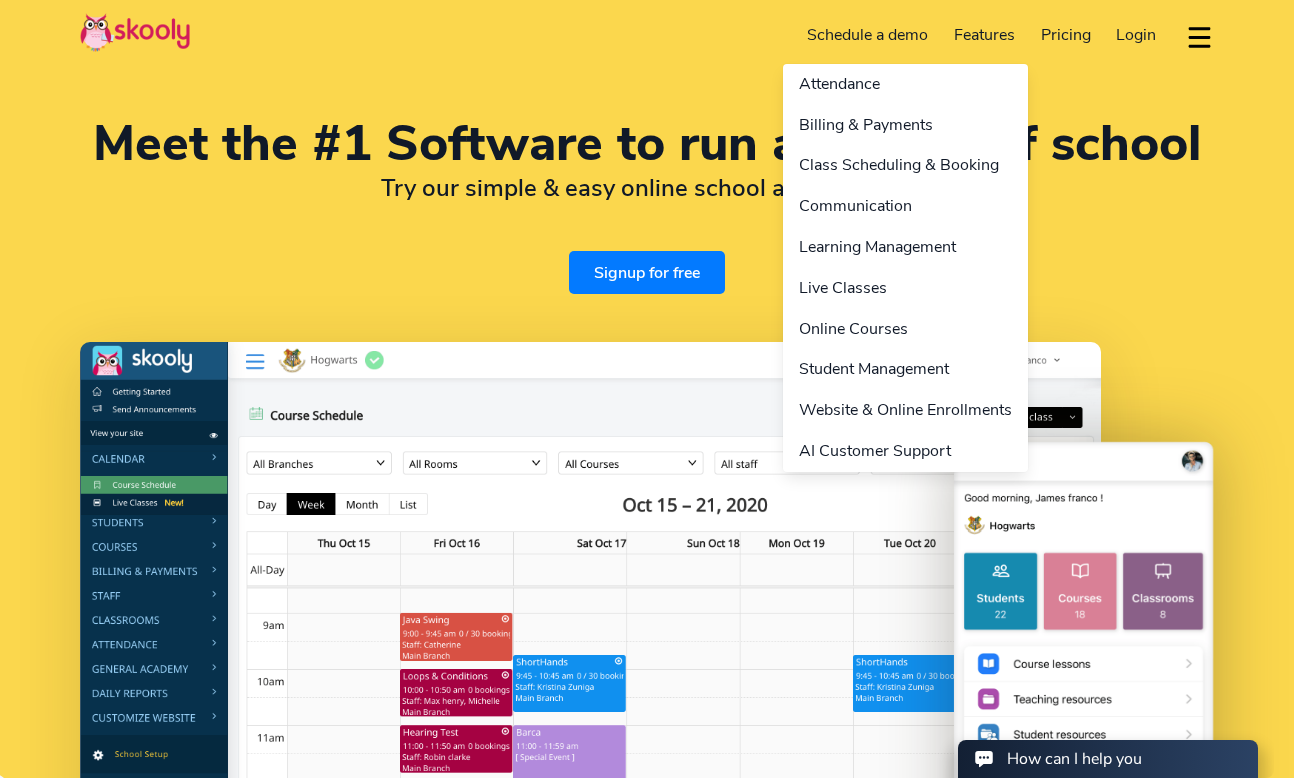 click on "Features" at bounding box center [984, 35] 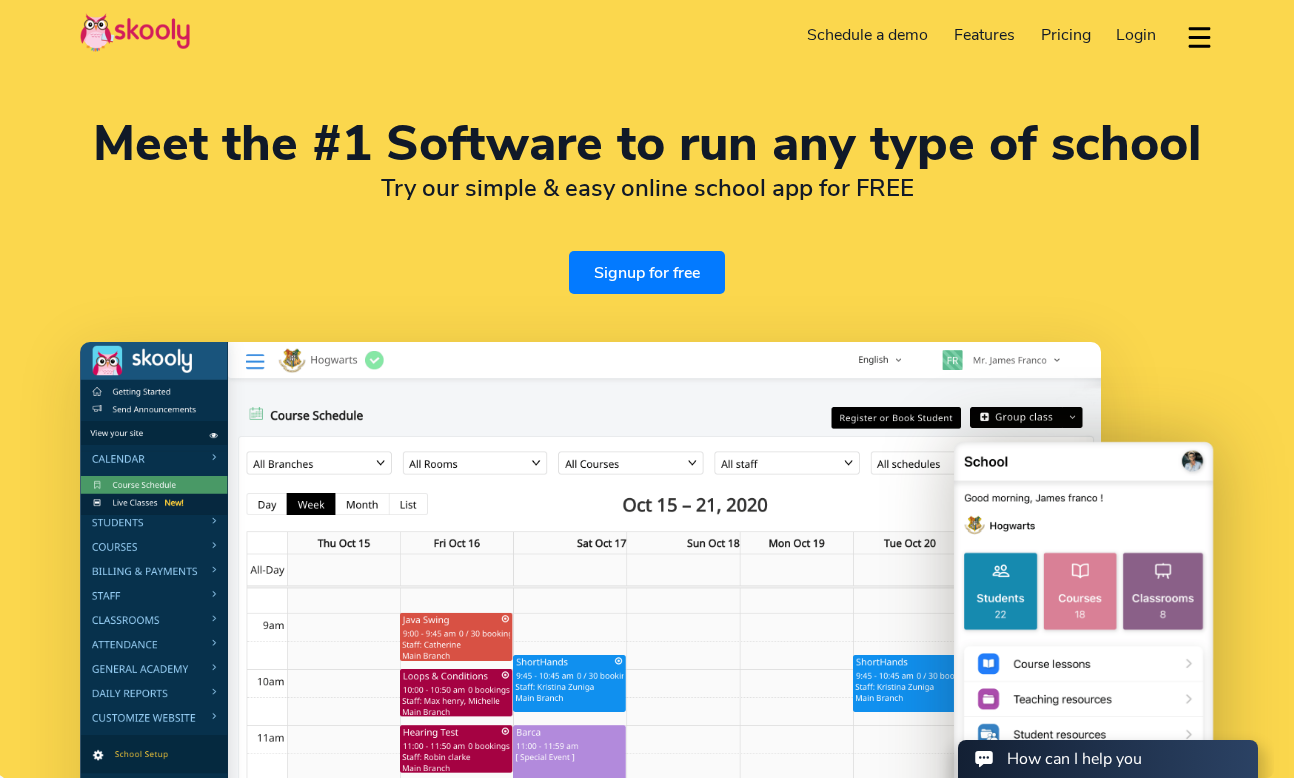 click on "Pricing" at bounding box center [1066, 35] 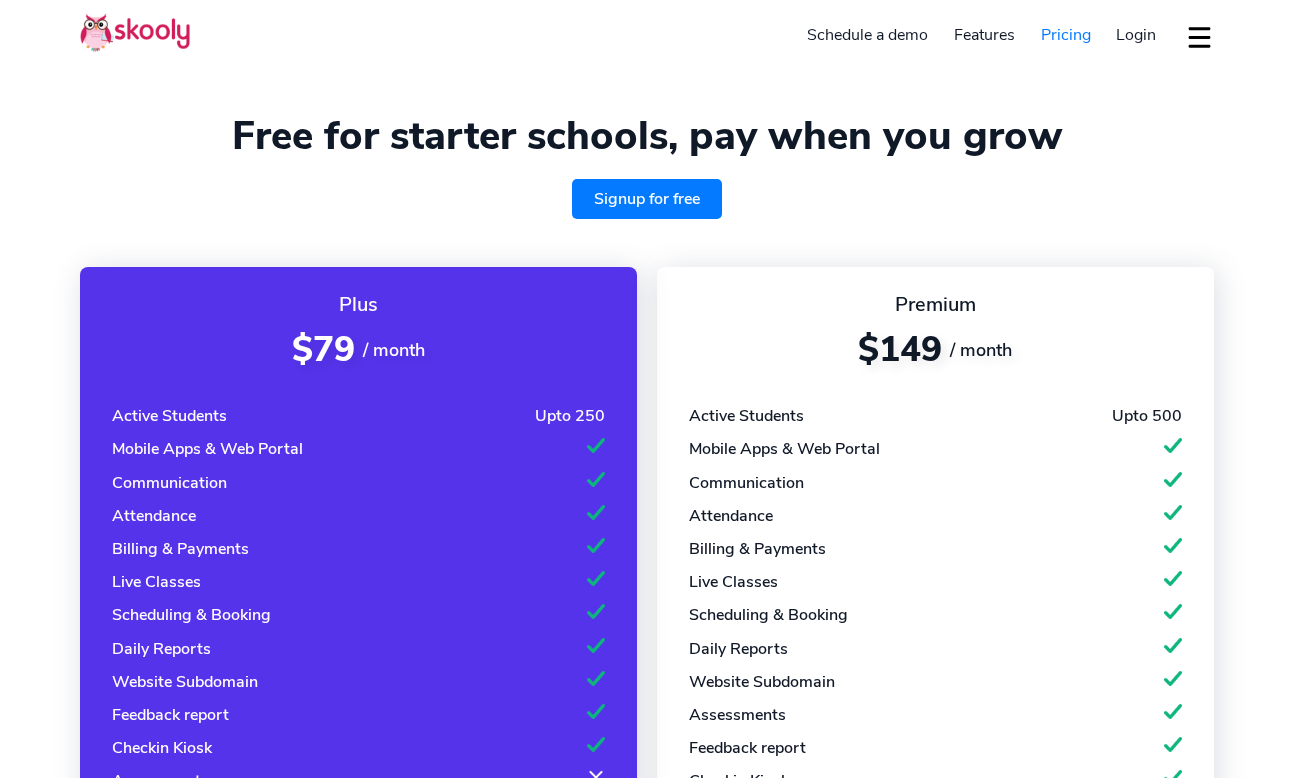 select on "en" 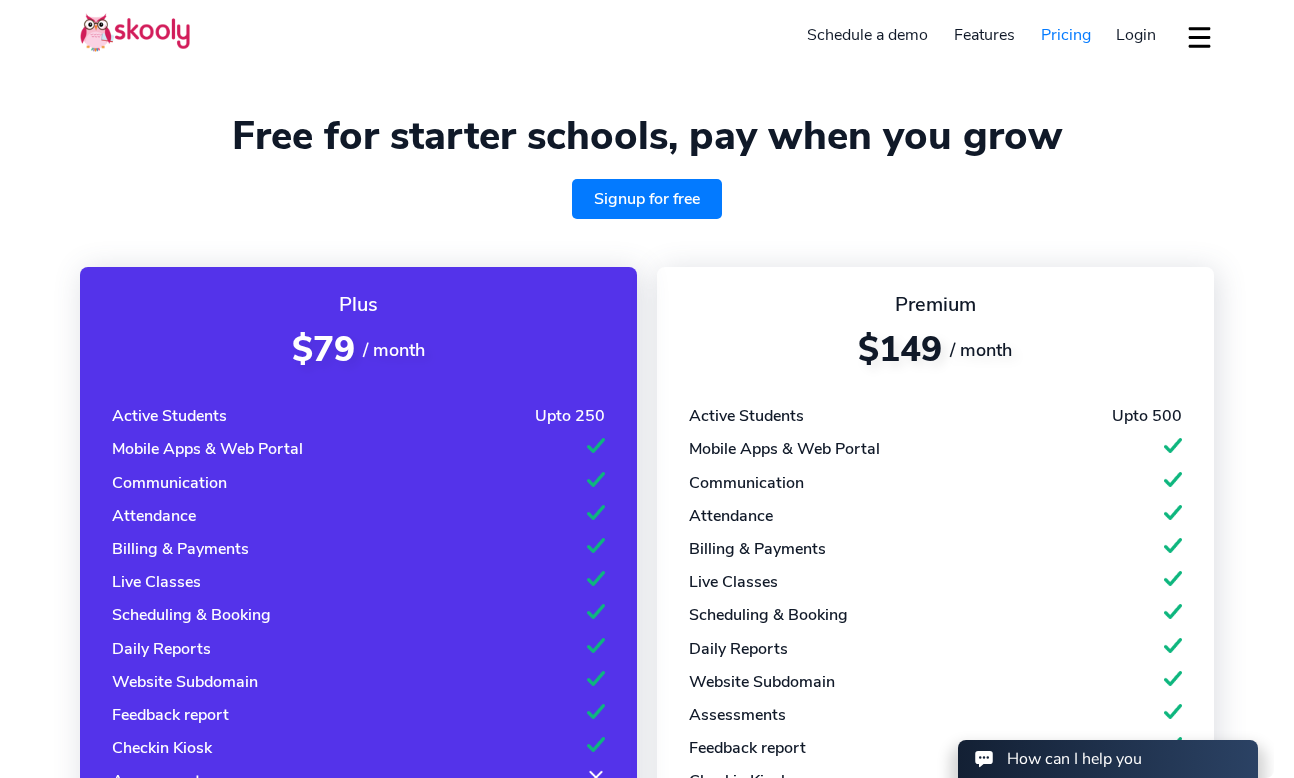scroll, scrollTop: 0, scrollLeft: 0, axis: both 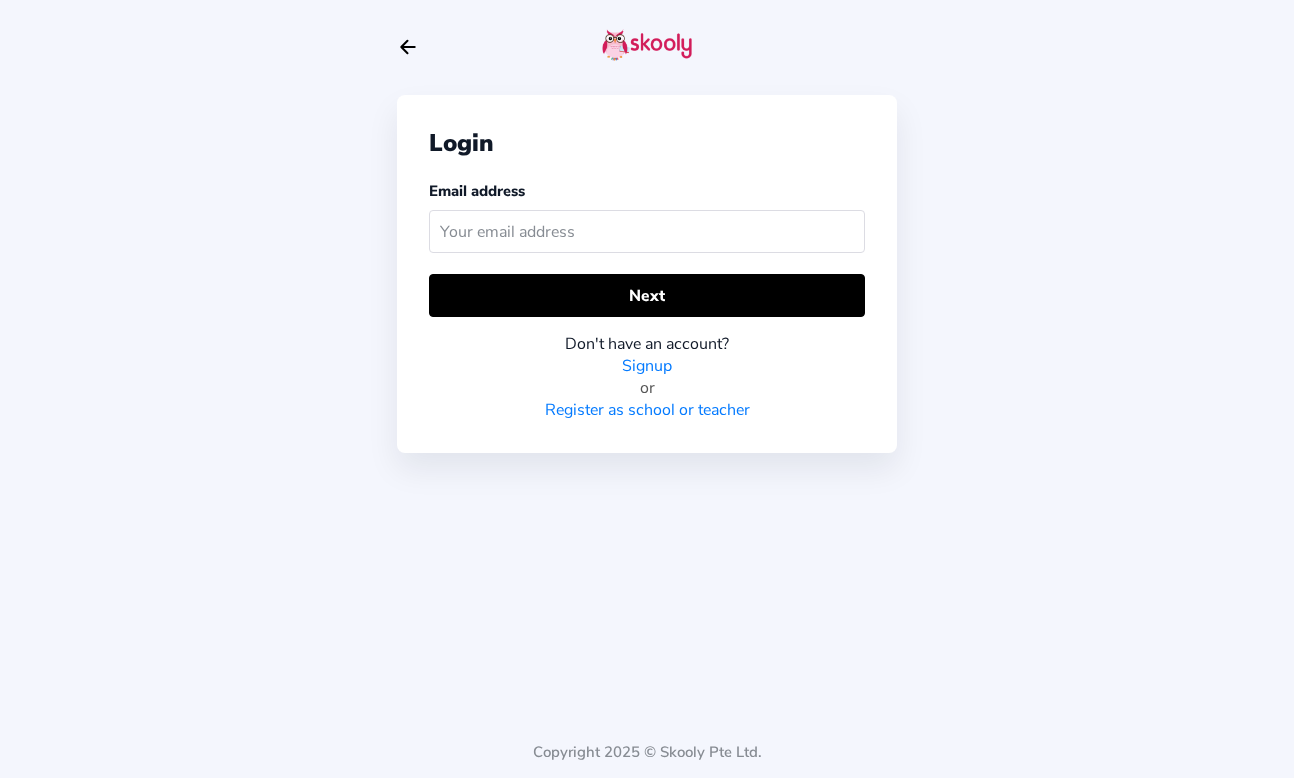 click 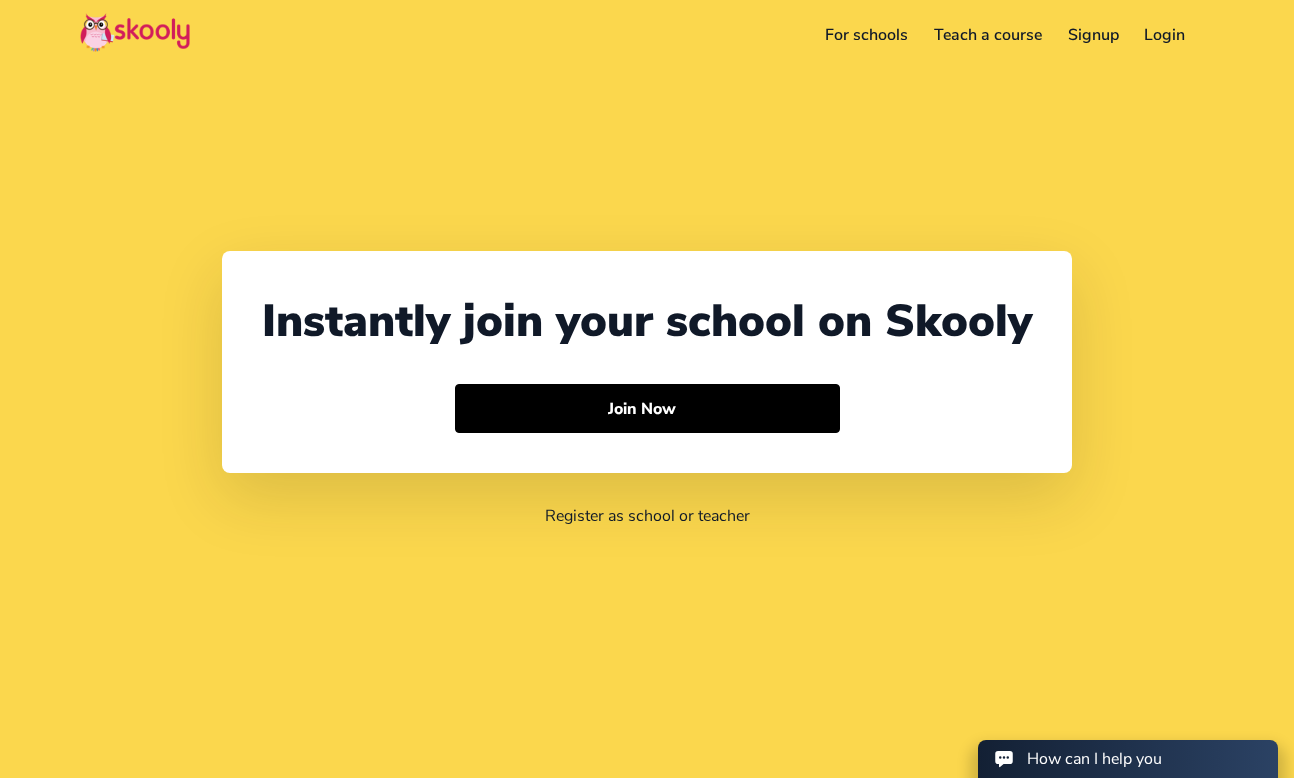 select on "65" 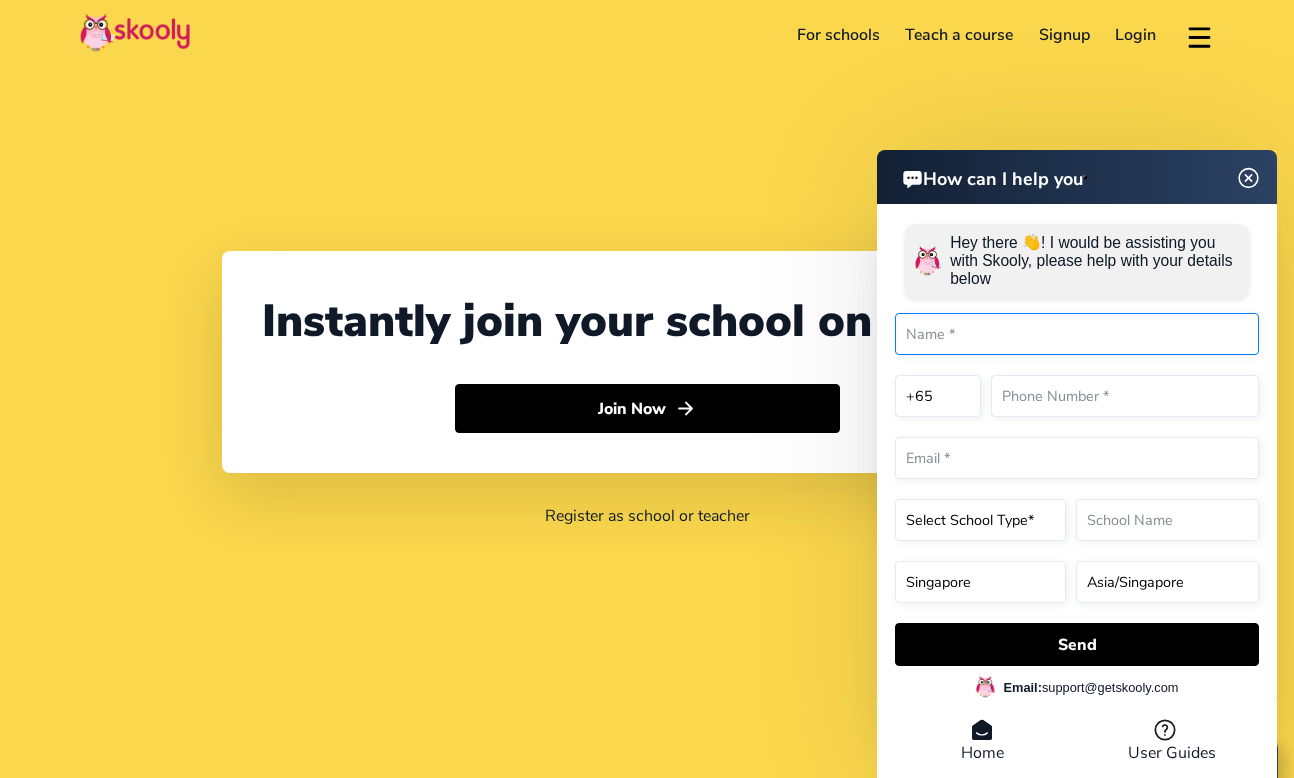 scroll, scrollTop: 0, scrollLeft: 0, axis: both 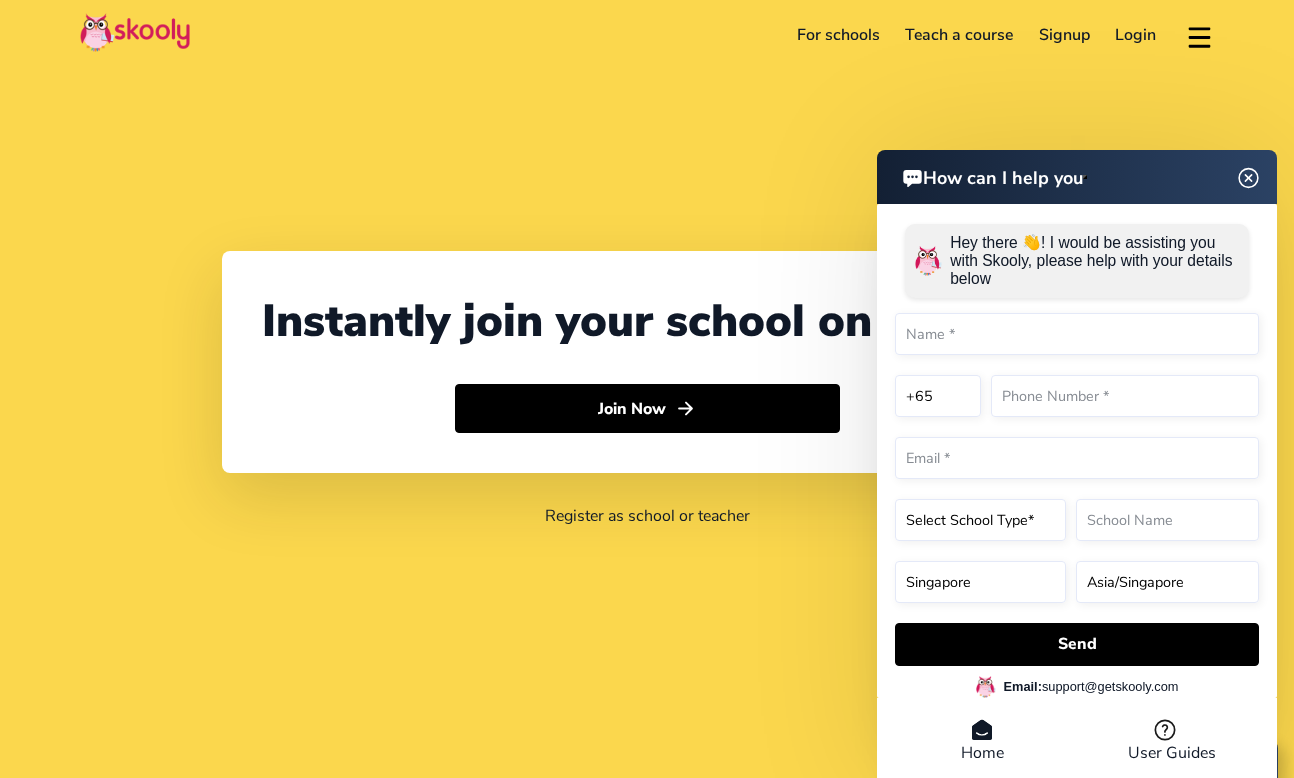 click on "How can I help you  Hey there 👋!  I would be assisting you with Skooly, please help with your details below  +1   +7   +20   +27   +30   +31   +32   +33   +34   +36   +39   +40   +41   +43   +44   +45   +46   +47   +48   +49   +51   +52   +53   +54   +55   +56   +57   +58   +60   +61   +62   +63   +64   +65   +66   +77   +81   +82   +84   +86   +90   +91   +92   +93   +94   +95   +98   +212   +213   +216   +218   +220   +221   +222   +223   +224   +225   +226   +227   +228   +229   +230   +231   +232   +233   +234   +235   +236   +237   +238   +239   +240   +241   +242   +243   +244   +245   +246   +248   +249   +250   +251   +252   +253   +254   +255   +256   +257   +258   +260   +261   +262   +263   +264   +265   +266   +267   +268   +269   +290   +291   +297   +298   +299   +350   +351   +352   +353   +354   +355   +356   +357   +358   +359   +370   +371   +372   +373   +374   +375   +376   +377   +378   +379   +380   +381   +382   +385   +386   +387   +389   +420   +421   +423   +500   +501   +502" at bounding box center (1077, 467) 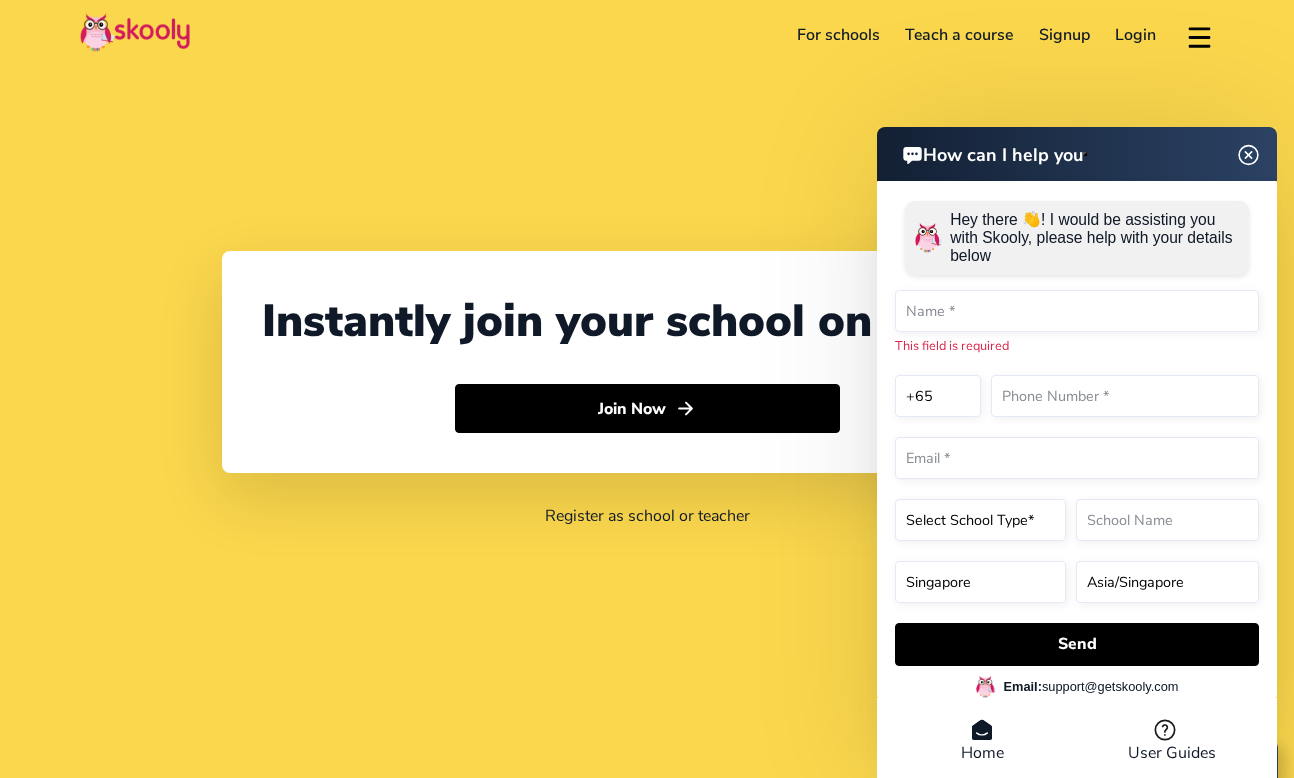 click at bounding box center [1249, 154] 